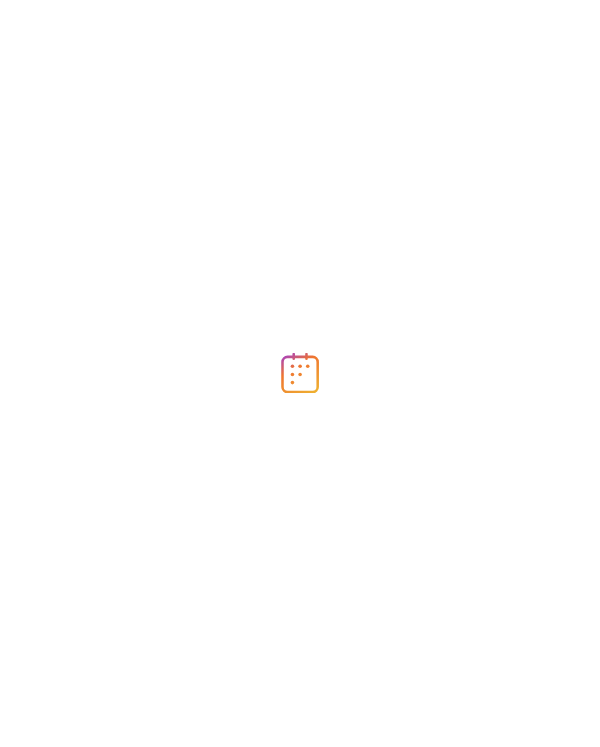 scroll, scrollTop: 0, scrollLeft: 0, axis: both 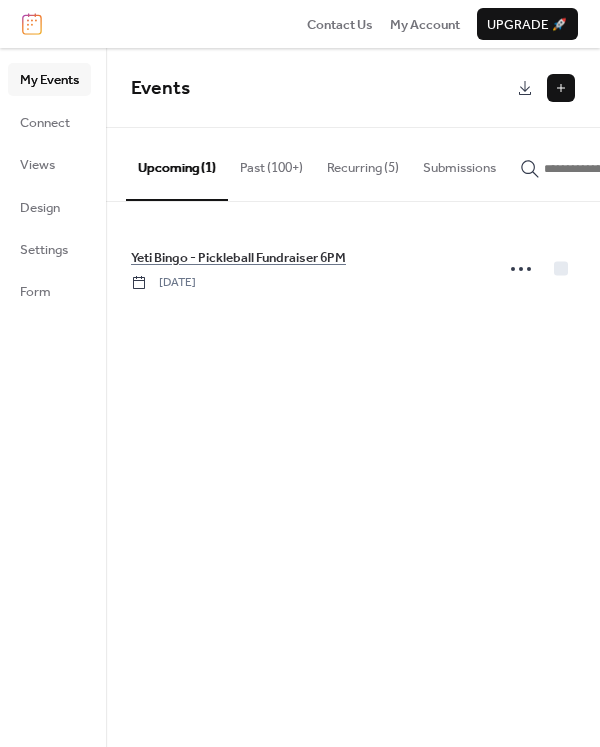click on "Past  (100+)" at bounding box center (271, 163) 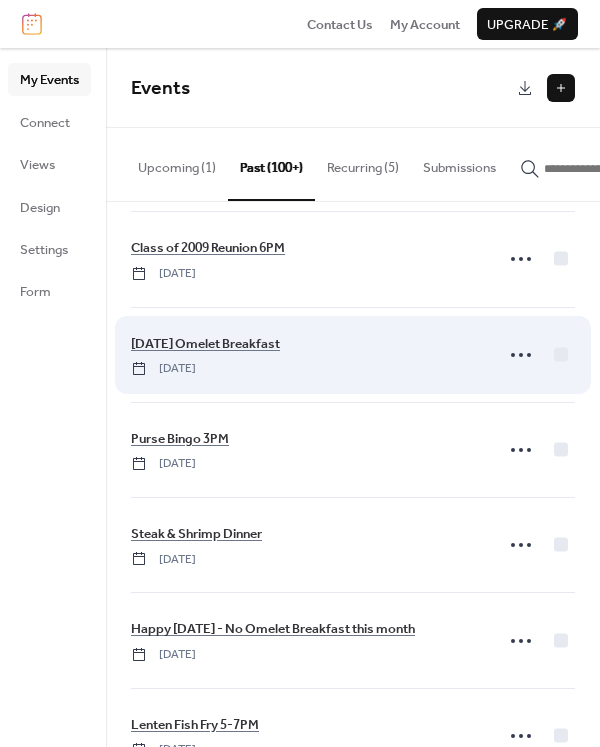 scroll, scrollTop: 300, scrollLeft: 0, axis: vertical 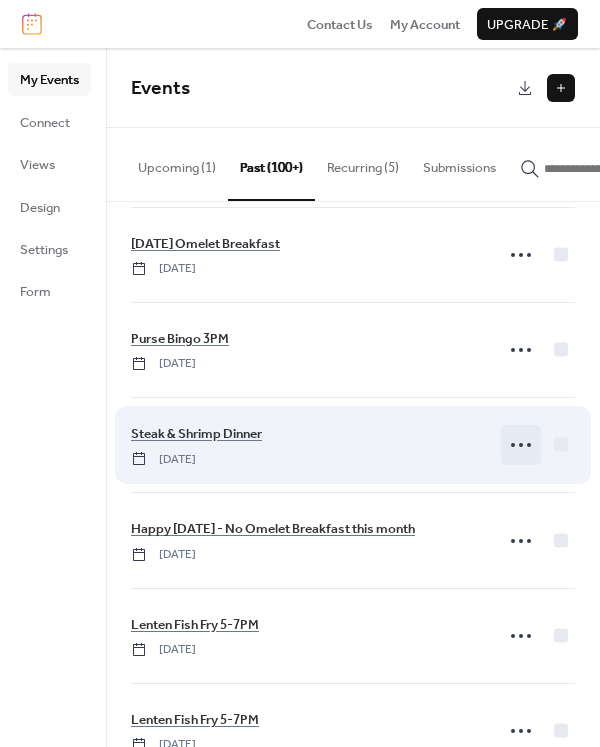 click 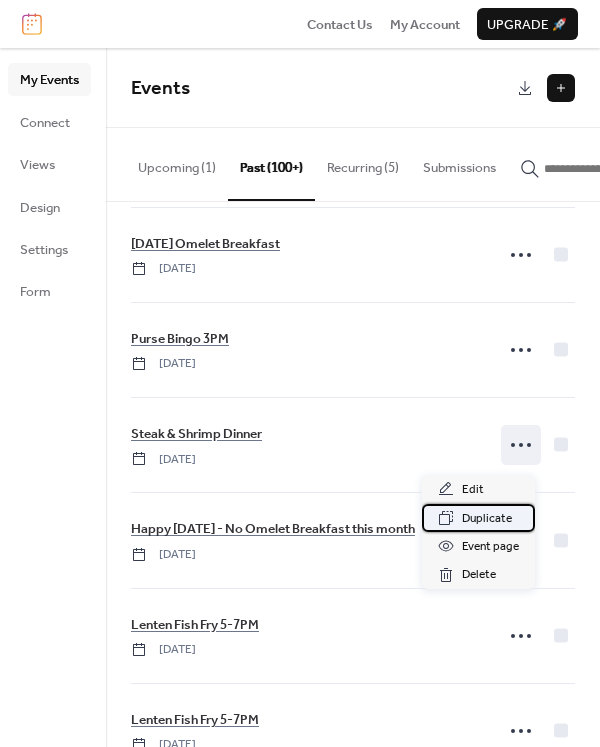 click on "Duplicate" at bounding box center (487, 519) 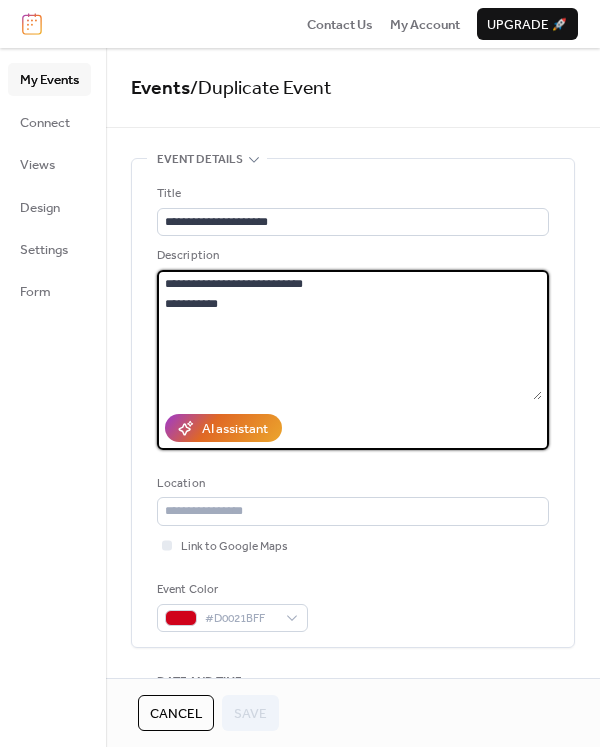 drag, startPoint x: 185, startPoint y: 300, endPoint x: 167, endPoint y: 300, distance: 18 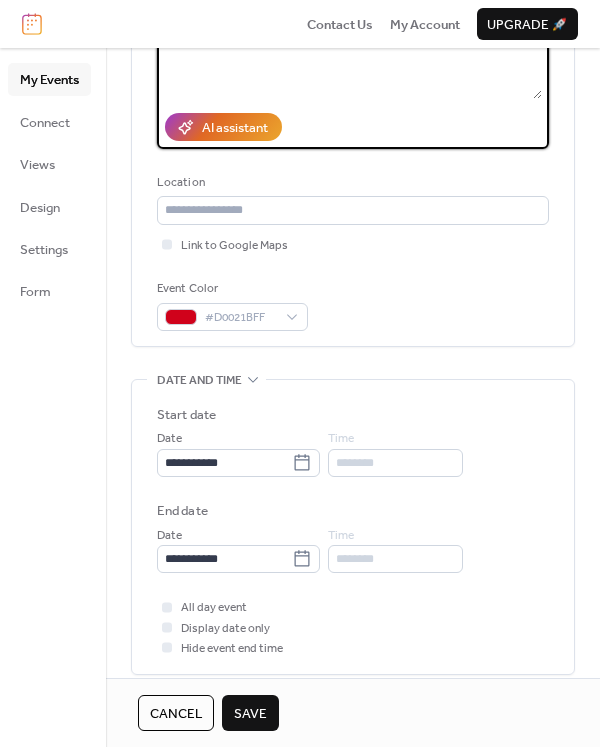 scroll, scrollTop: 400, scrollLeft: 0, axis: vertical 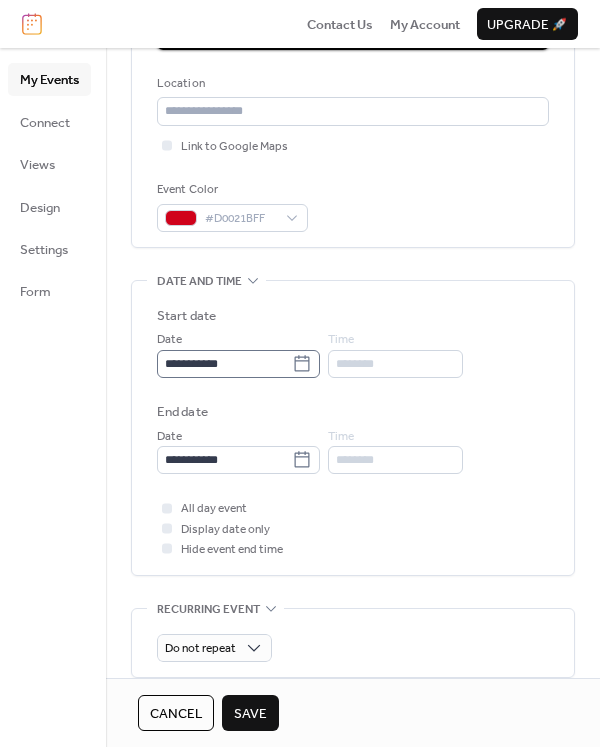 type on "**********" 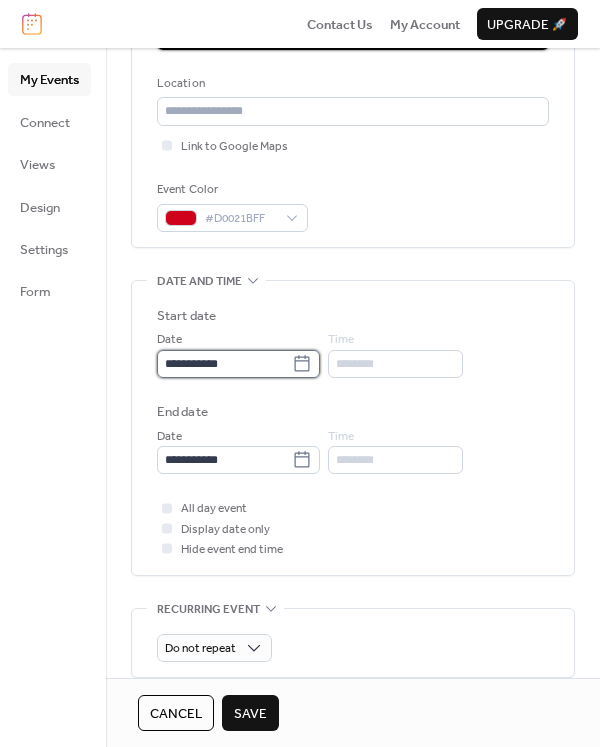 click on "**********" at bounding box center (224, 364) 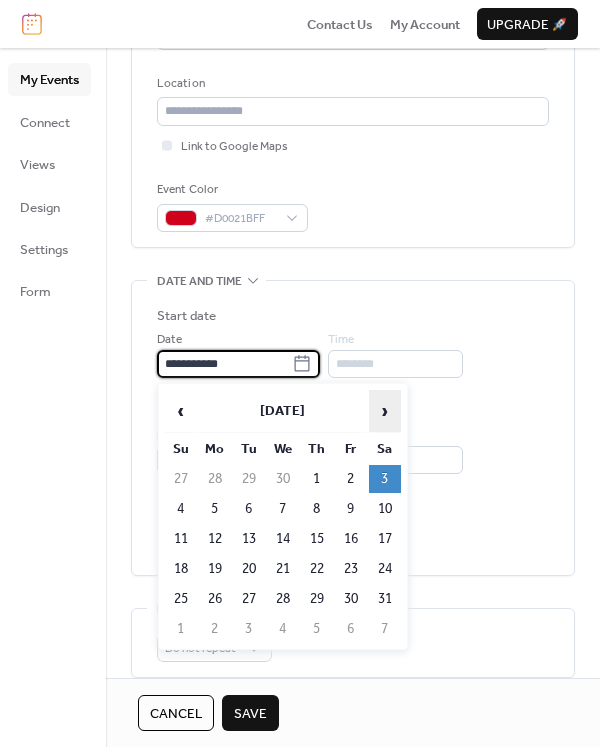 click on "›" at bounding box center (385, 411) 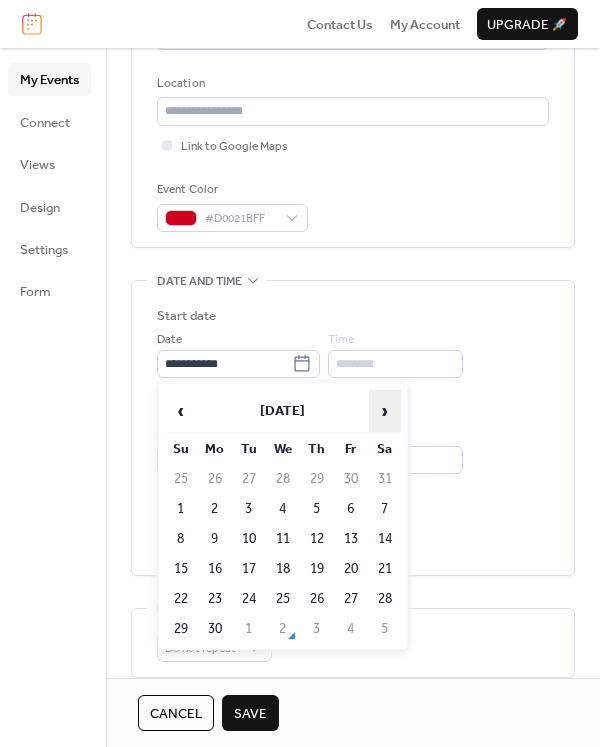 click on "›" at bounding box center [385, 411] 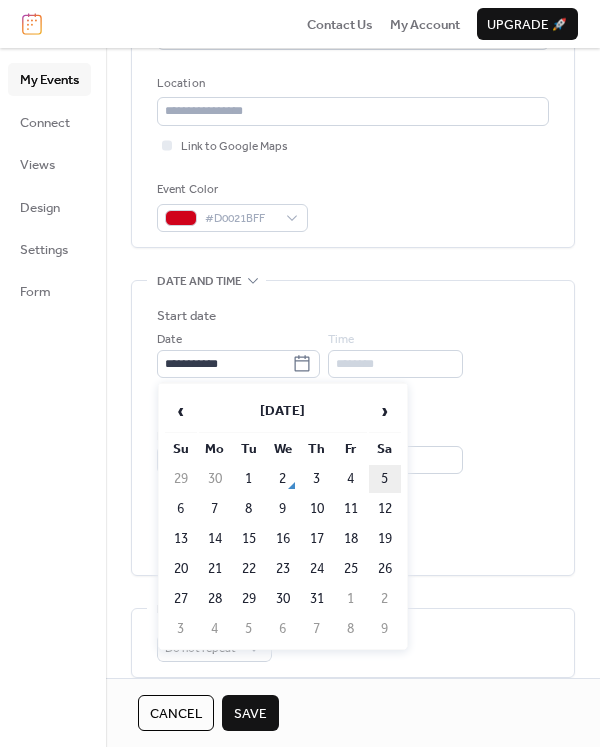 click on "5" at bounding box center (385, 479) 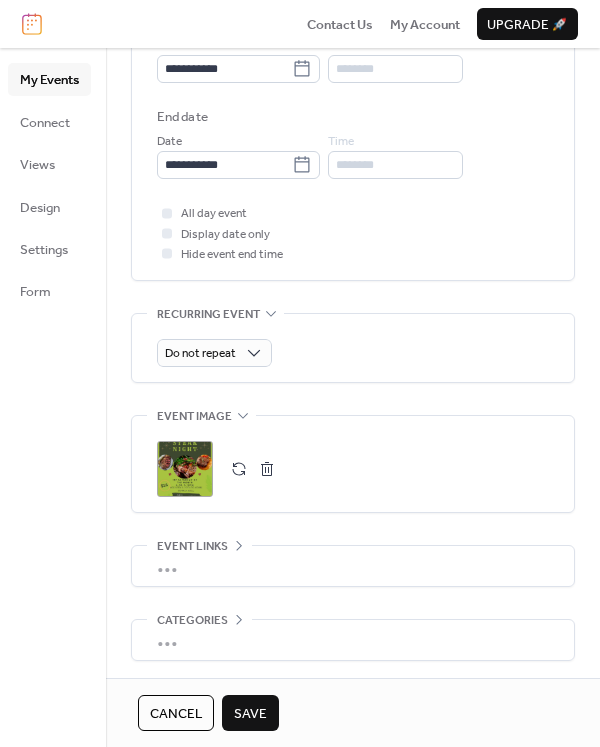scroll, scrollTop: 700, scrollLeft: 0, axis: vertical 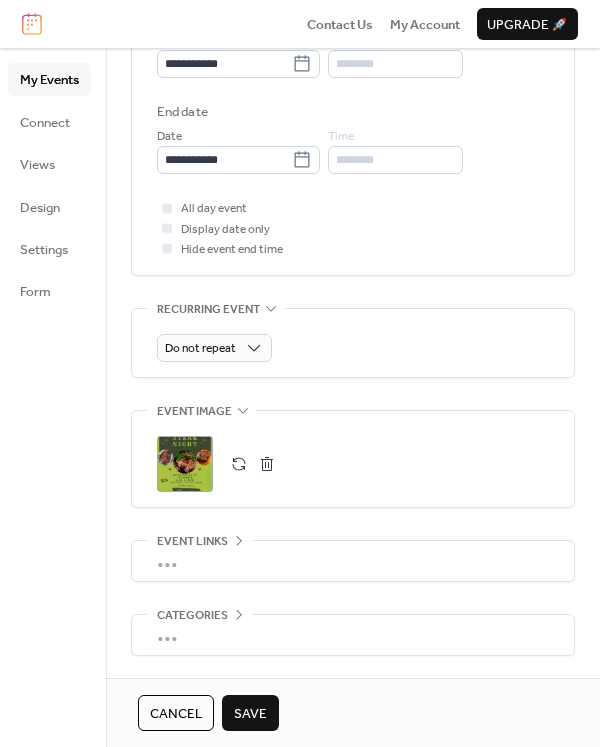 click on "Save" at bounding box center (250, 713) 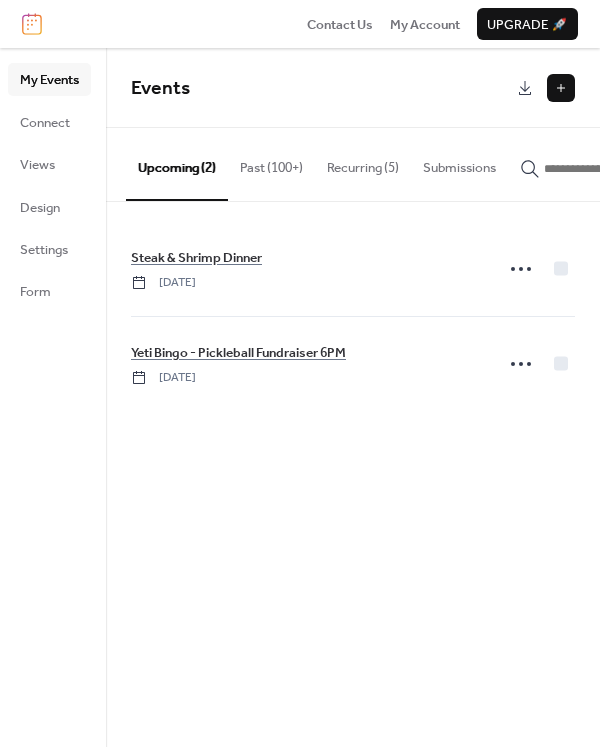click at bounding box center [561, 88] 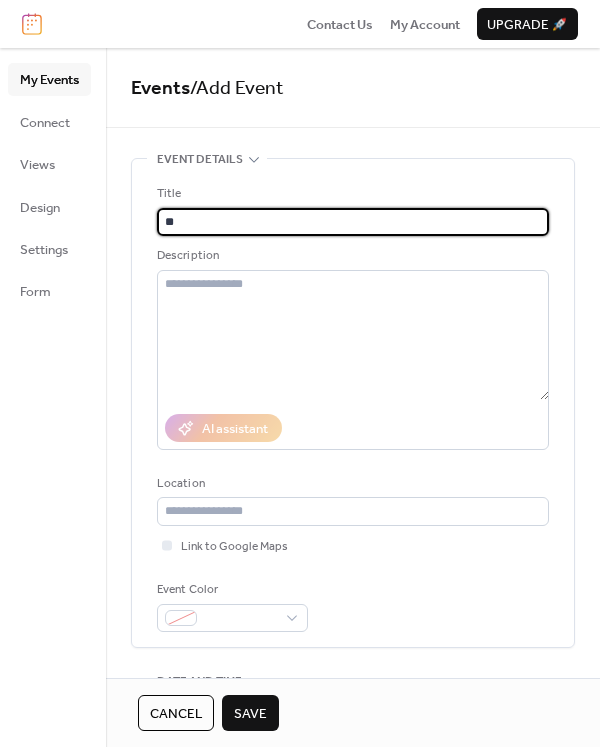 type on "*" 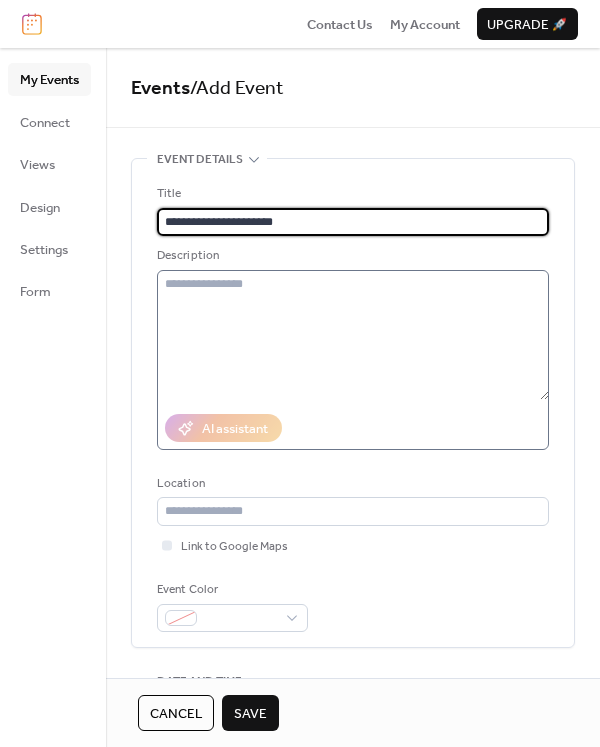 type on "**********" 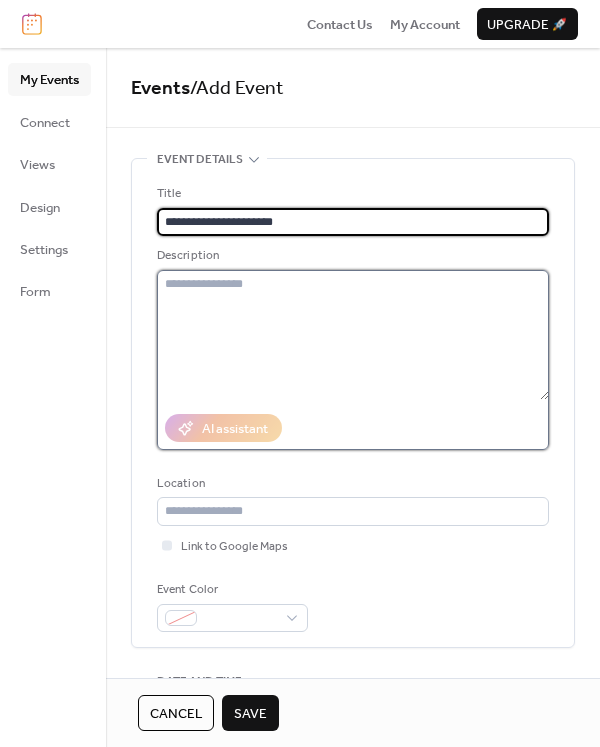 click at bounding box center [353, 335] 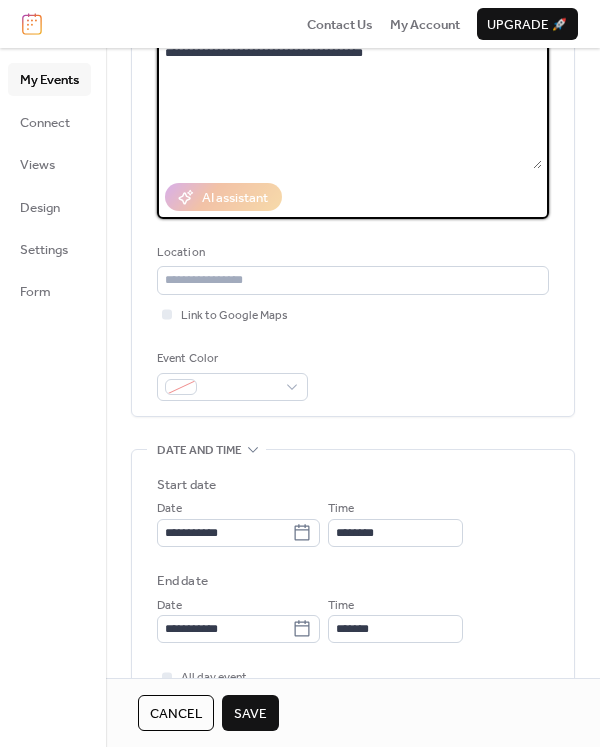 scroll, scrollTop: 200, scrollLeft: 0, axis: vertical 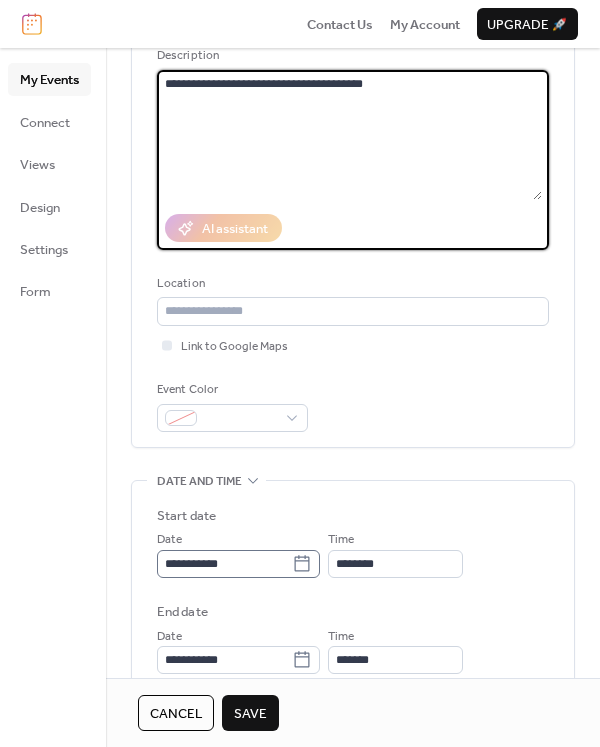 type on "**********" 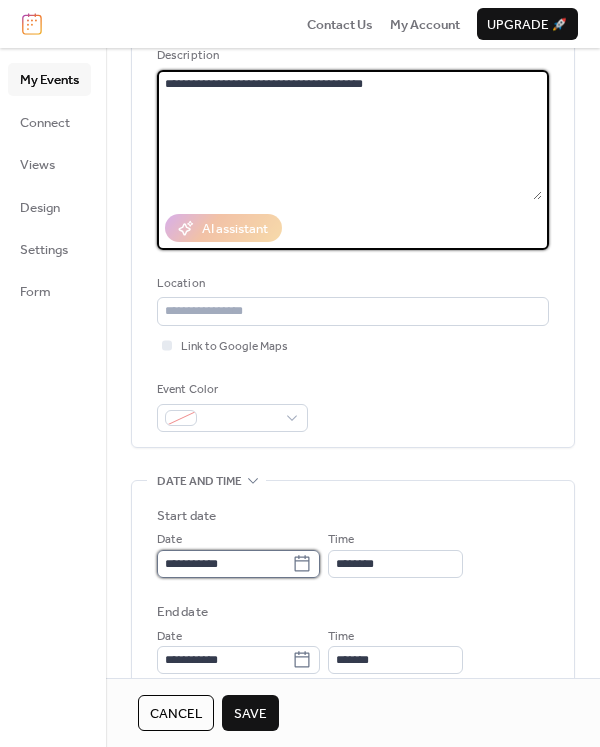click on "**********" at bounding box center [224, 564] 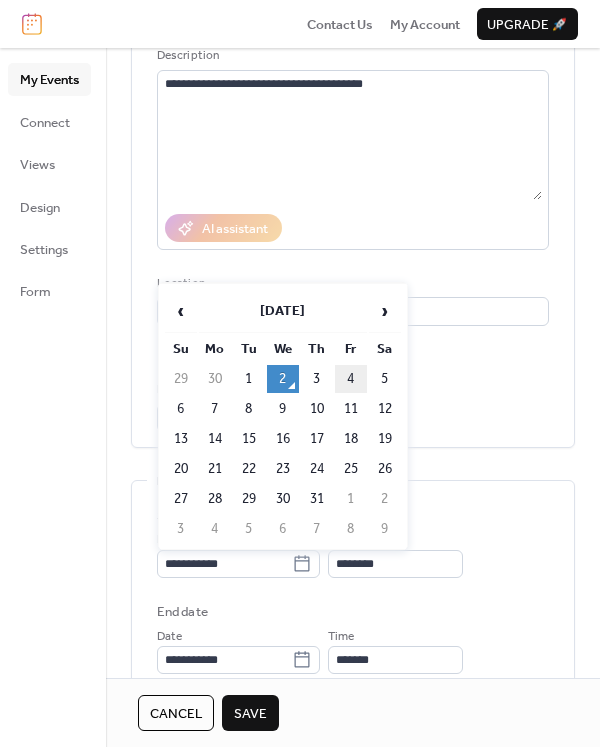 click on "4" at bounding box center [351, 379] 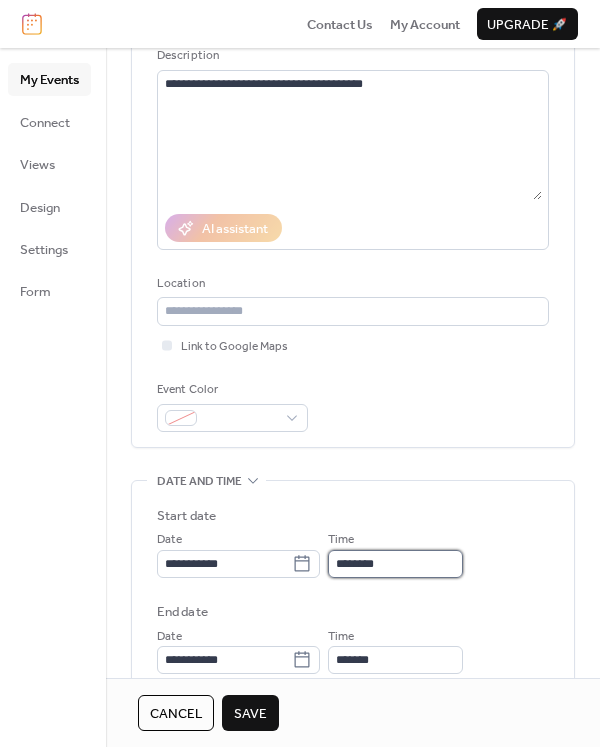 click on "********" at bounding box center [395, 564] 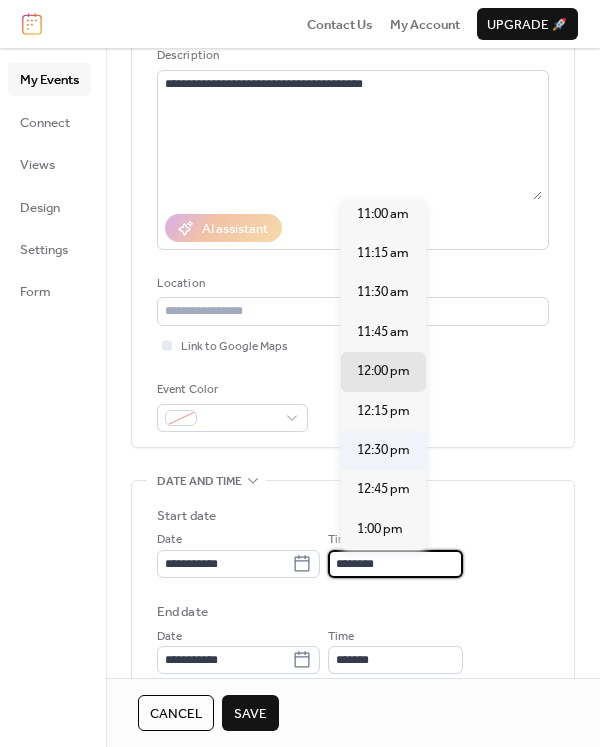 scroll, scrollTop: 1692, scrollLeft: 0, axis: vertical 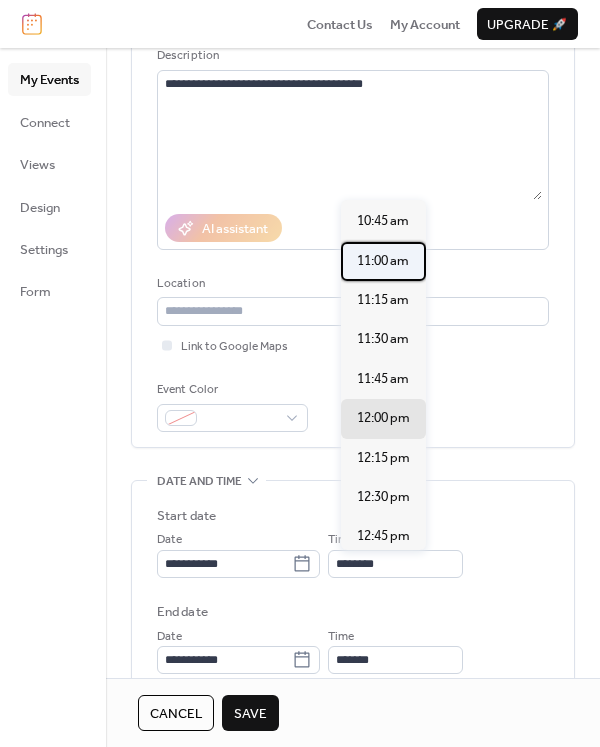 click on "11:00 am" at bounding box center [383, 261] 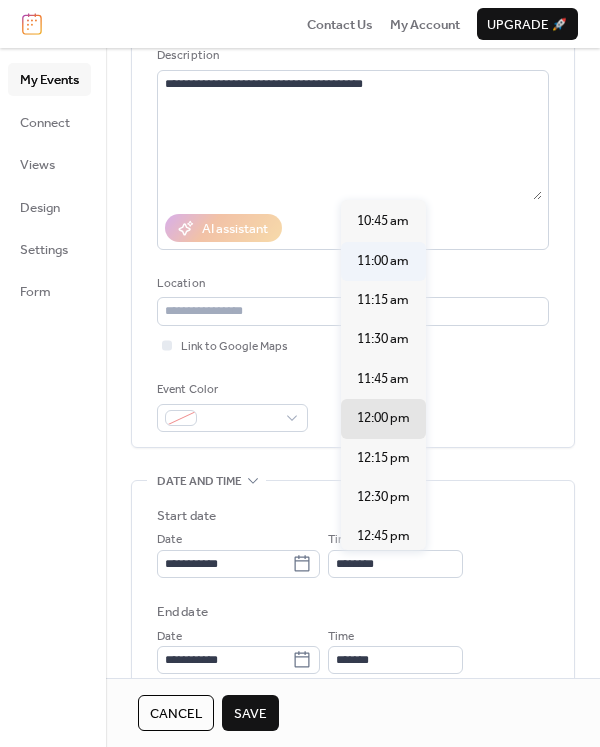 type on "********" 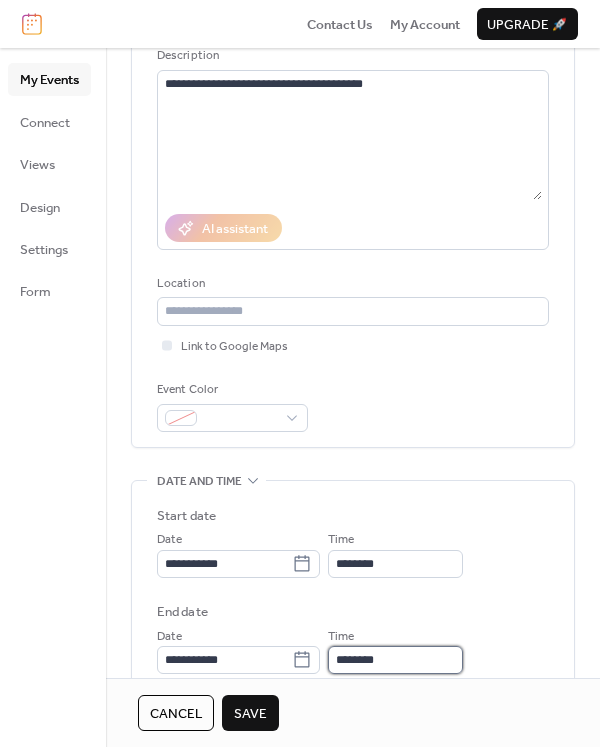 click on "********" at bounding box center (395, 660) 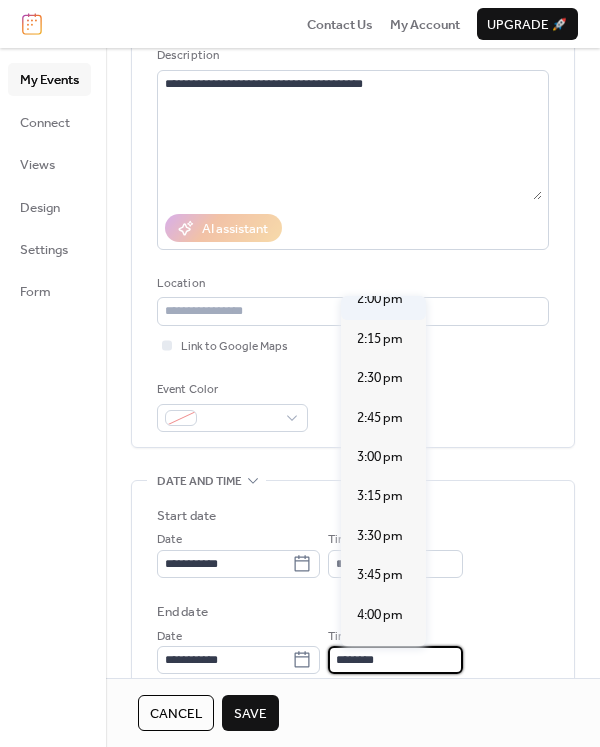 scroll, scrollTop: 500, scrollLeft: 0, axis: vertical 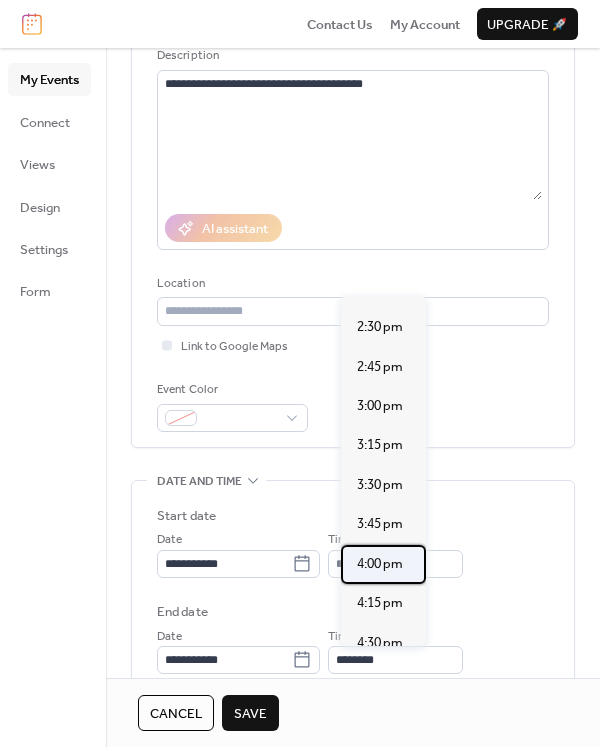 click on "4:00 pm" at bounding box center (380, 564) 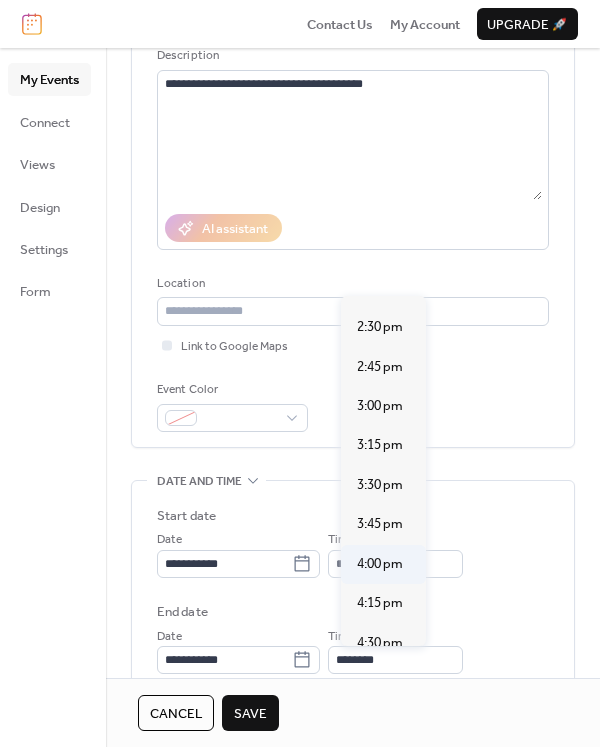 type on "*******" 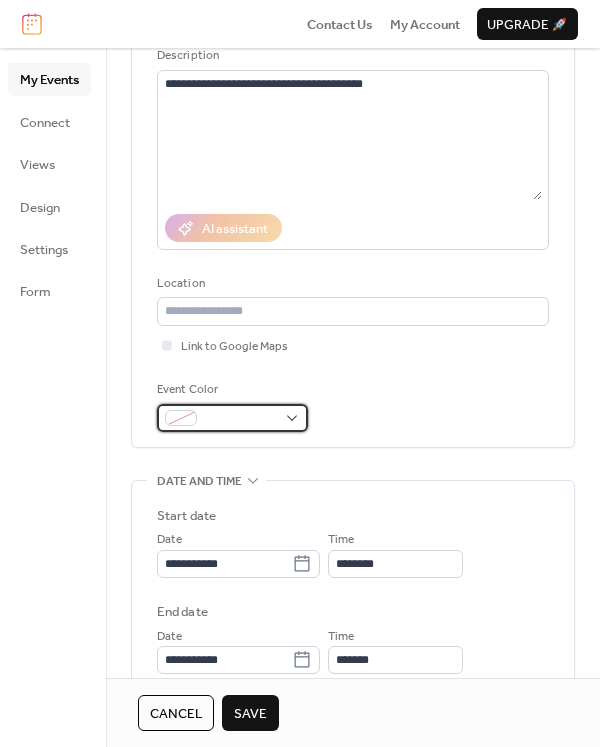 click at bounding box center (232, 418) 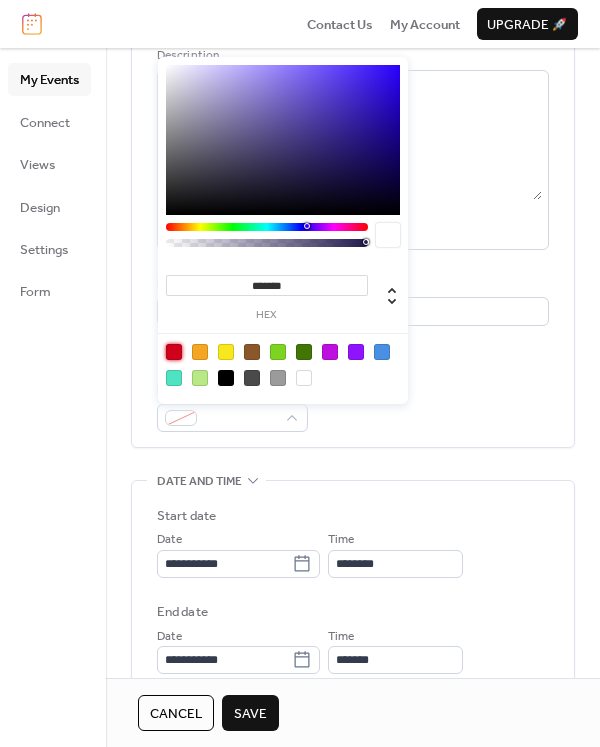 click at bounding box center (174, 352) 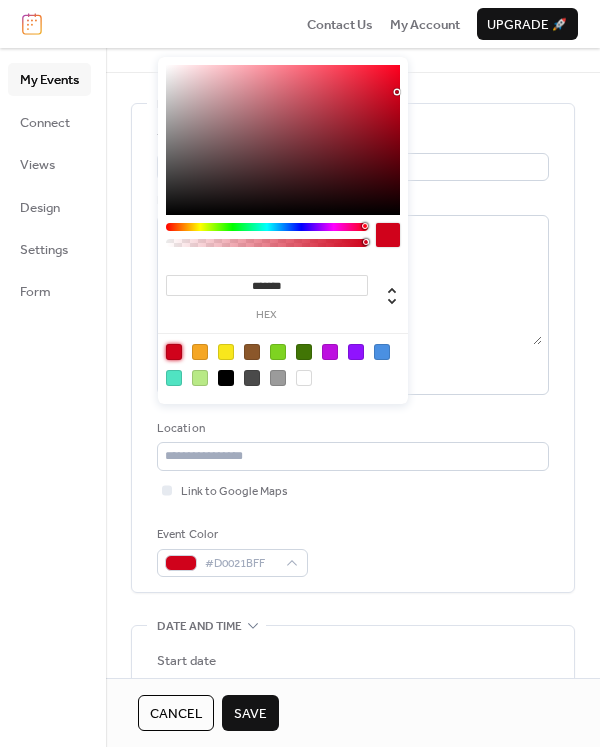 scroll, scrollTop: 0, scrollLeft: 0, axis: both 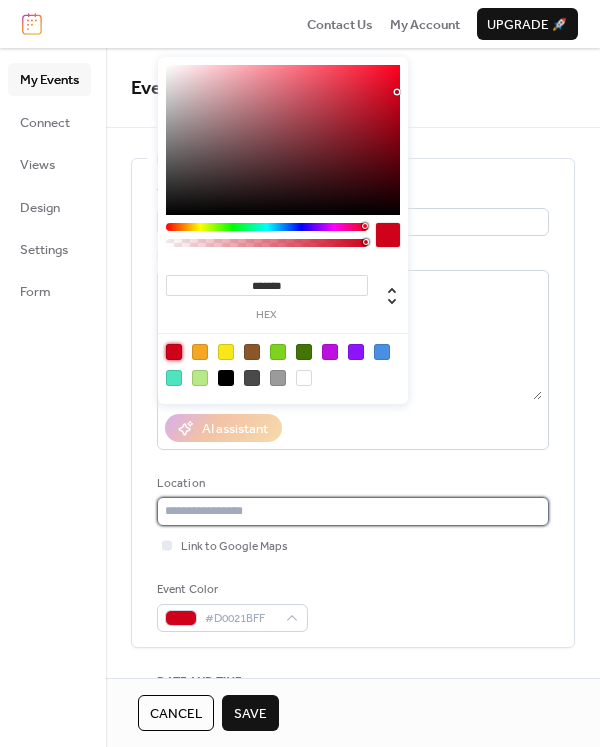 click at bounding box center [353, 511] 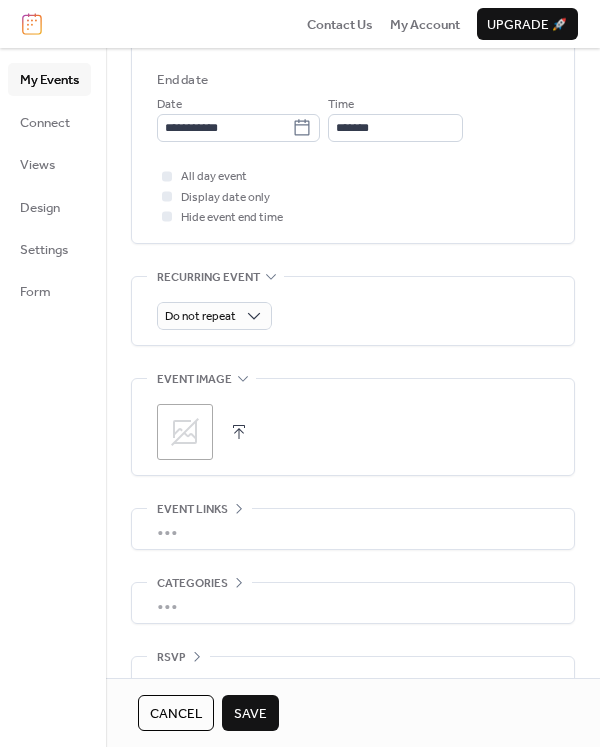 scroll, scrollTop: 772, scrollLeft: 0, axis: vertical 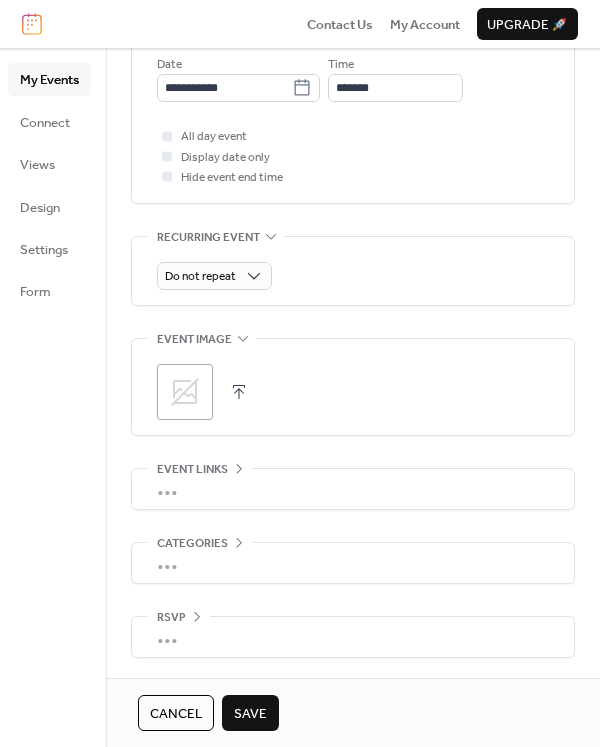 click 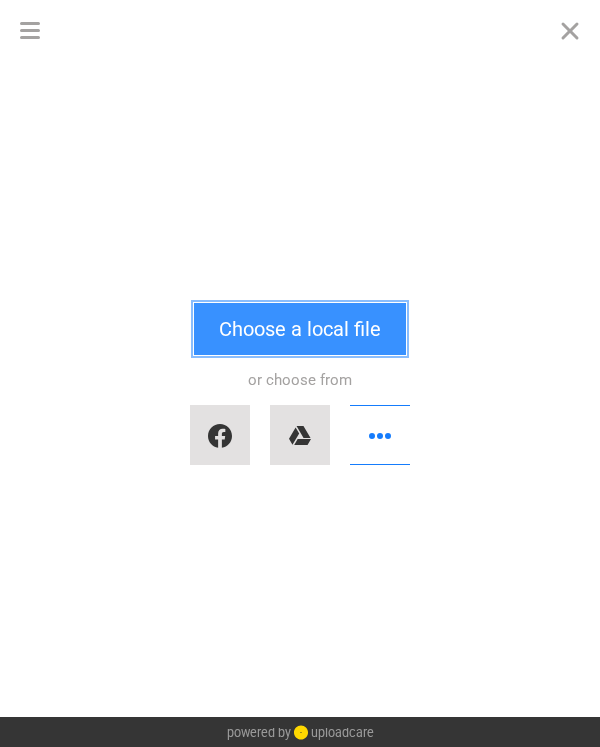 click on "Choose a local file" at bounding box center (300, 329) 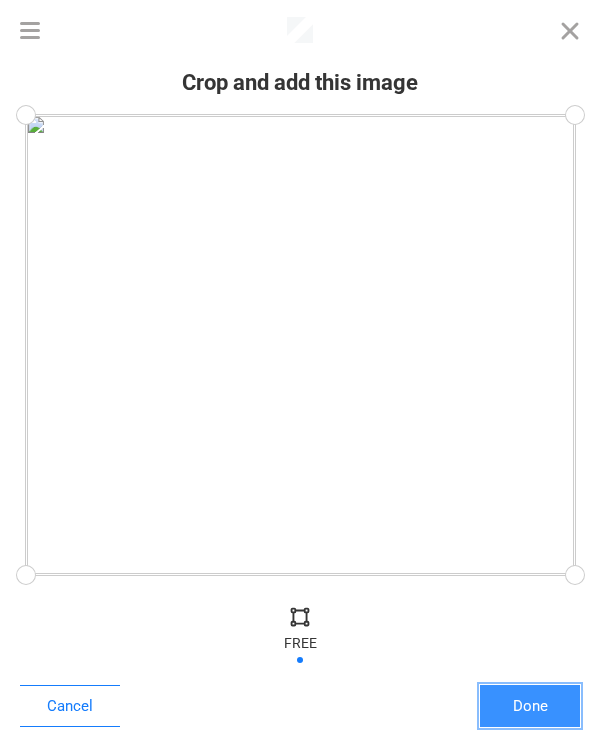 click on "Done" at bounding box center (530, 706) 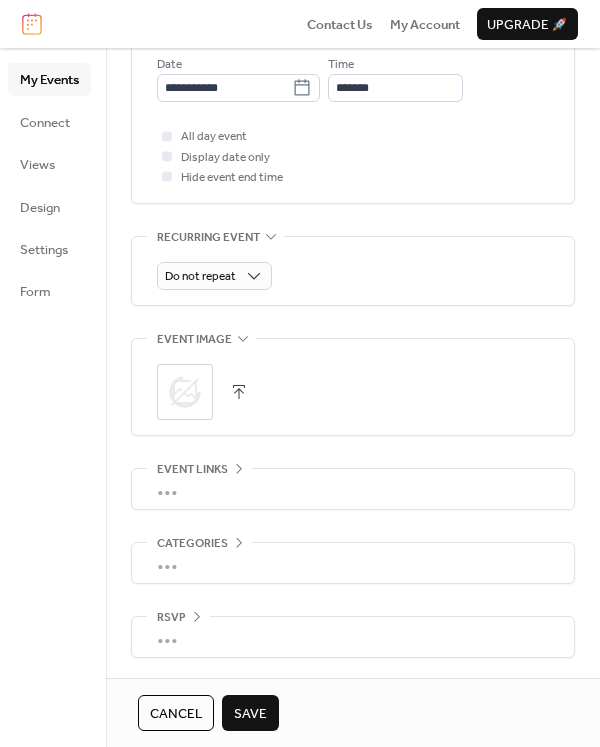 click on "Save" at bounding box center (250, 714) 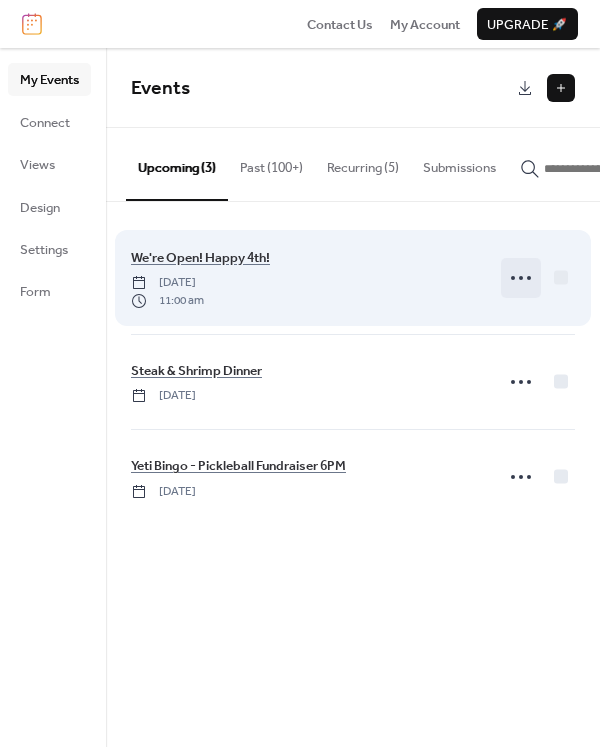 click 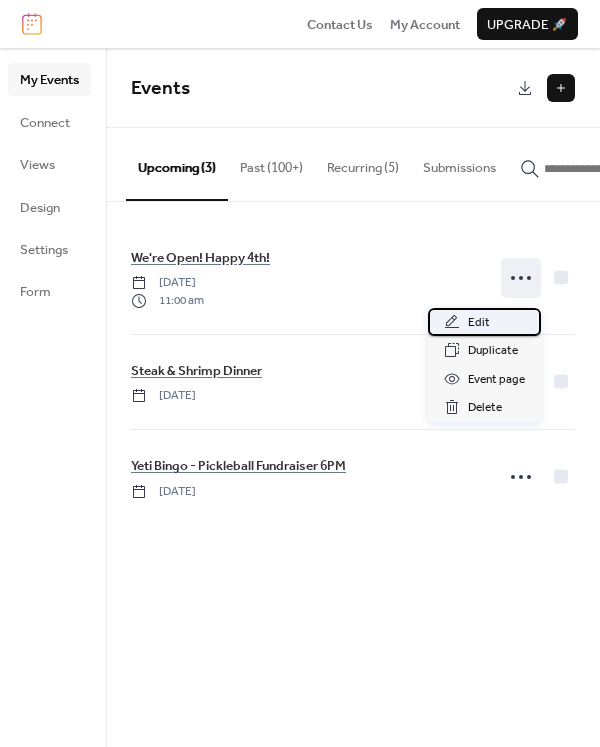 click on "Edit" at bounding box center [479, 323] 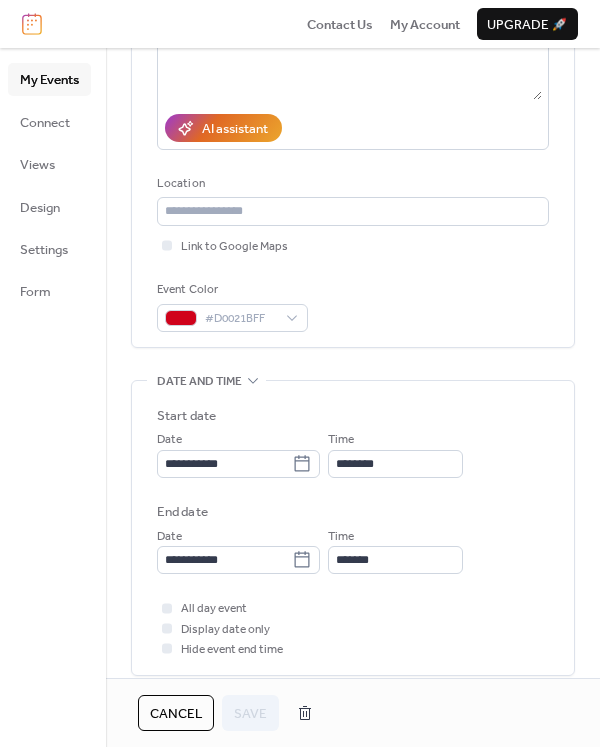 scroll, scrollTop: 400, scrollLeft: 0, axis: vertical 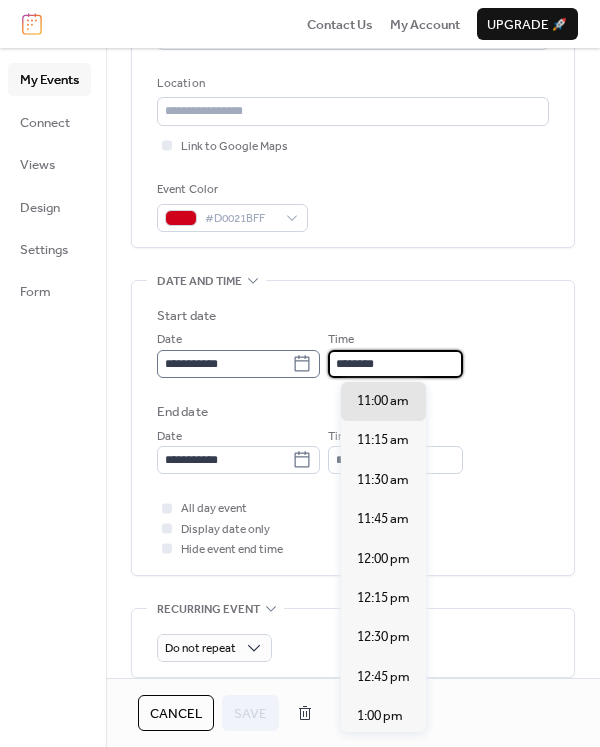 drag, startPoint x: 423, startPoint y: 355, endPoint x: 321, endPoint y: 360, distance: 102.122475 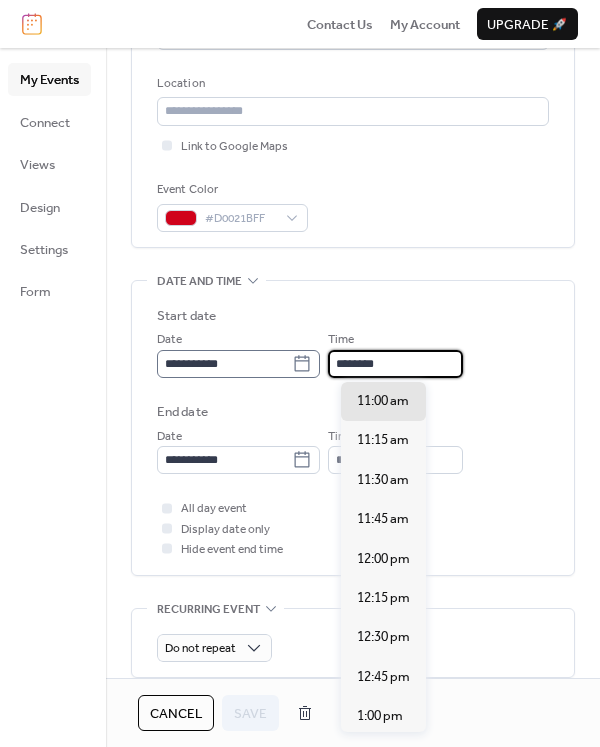 click on "**********" at bounding box center [353, 353] 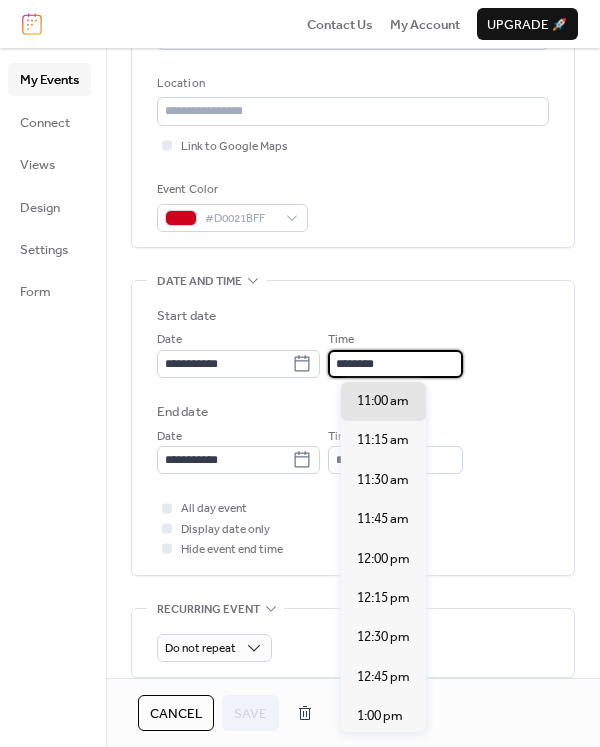 click on "Start date" at bounding box center [353, 316] 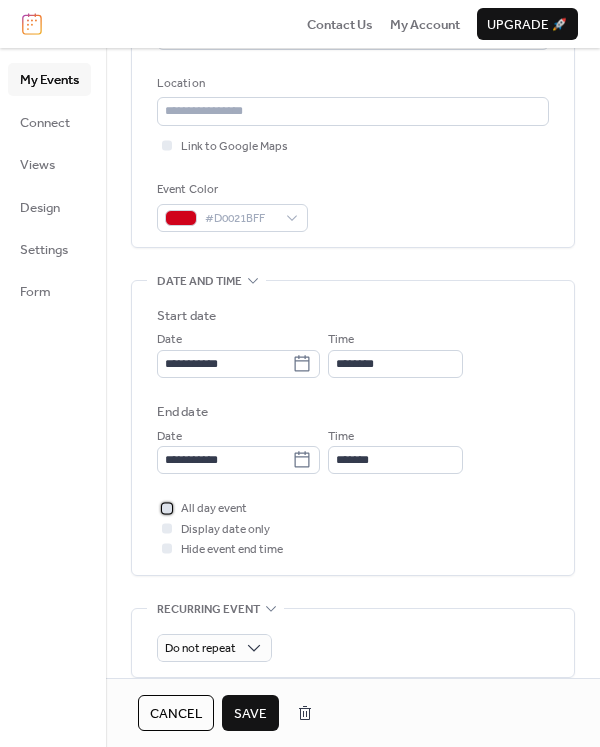 click at bounding box center [167, 508] 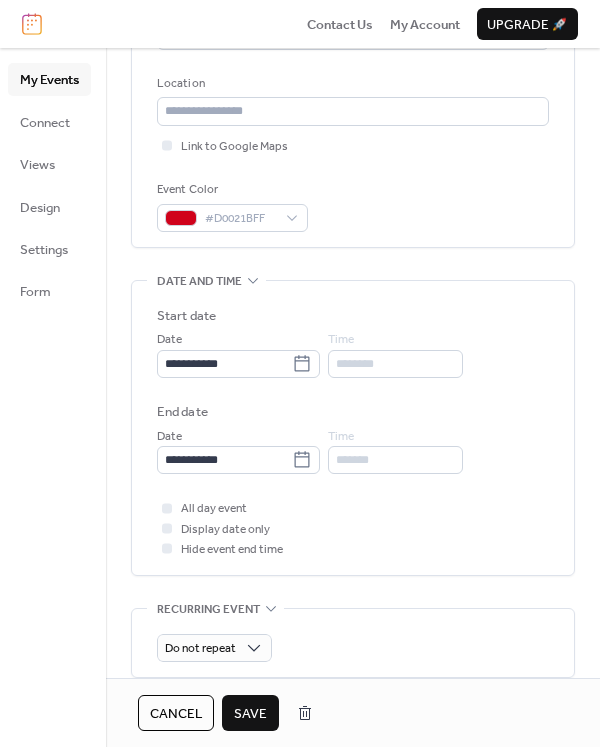click on "Save" at bounding box center [250, 714] 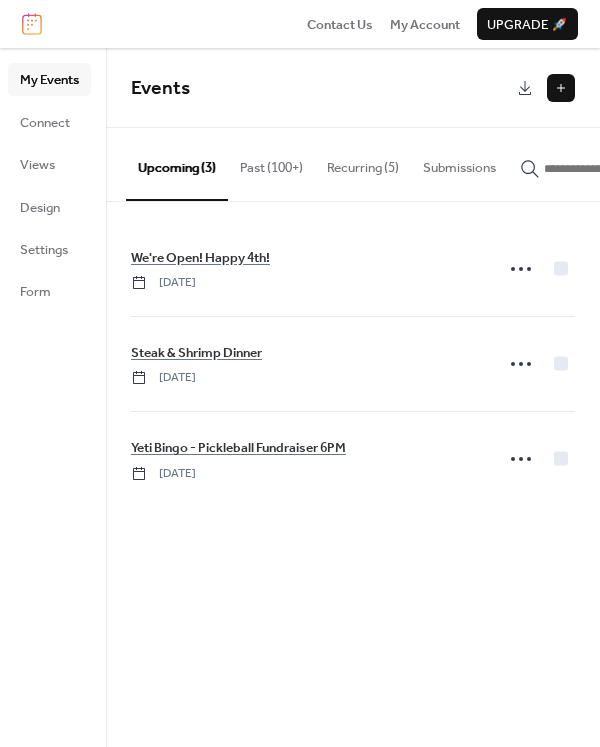 click at bounding box center (561, 88) 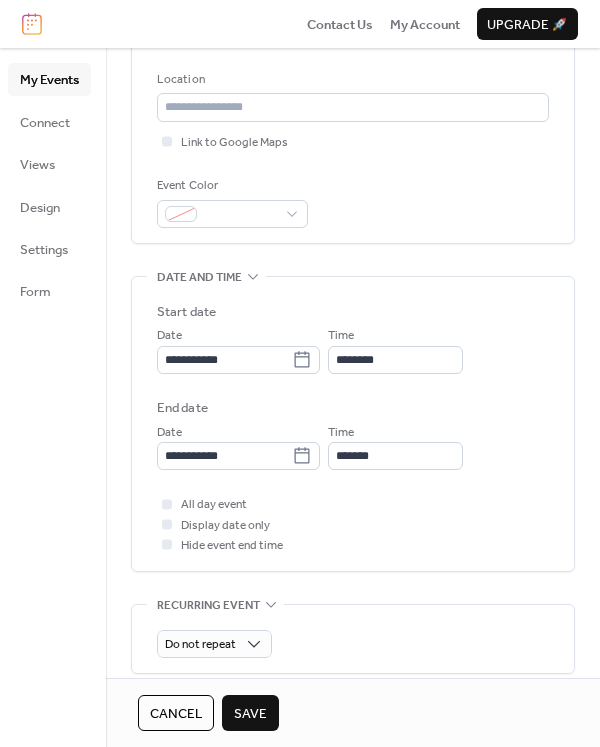 scroll, scrollTop: 400, scrollLeft: 0, axis: vertical 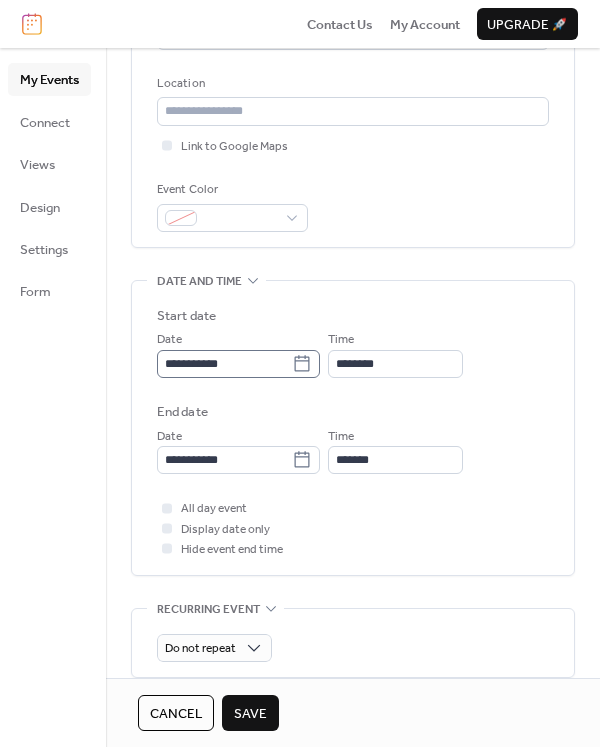 type on "**********" 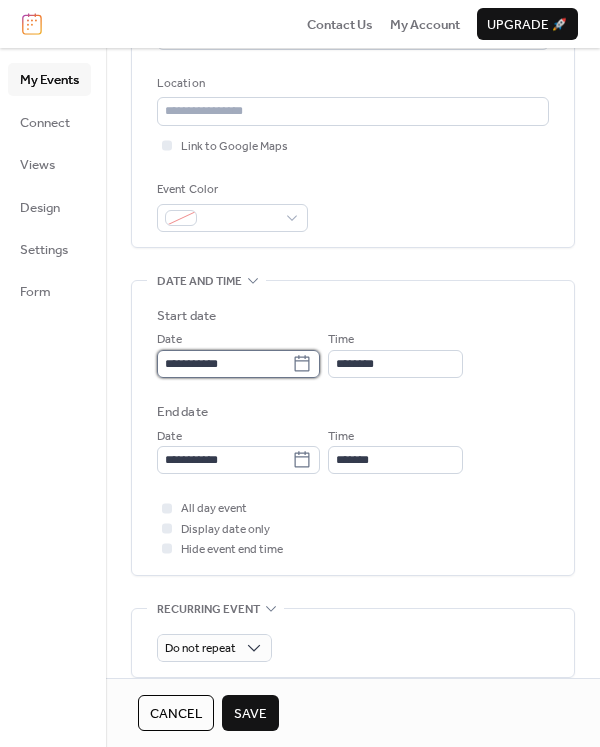 click on "**********" at bounding box center [224, 364] 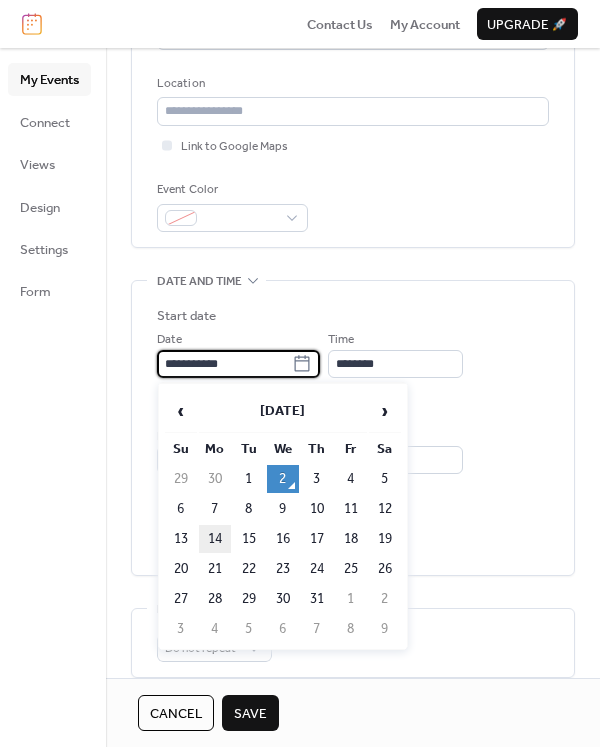 click on "14" at bounding box center [215, 539] 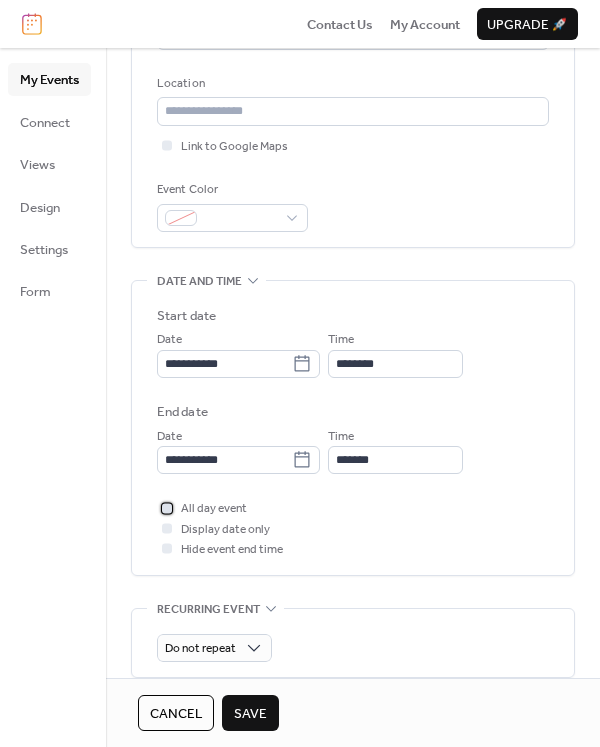 click at bounding box center [167, 508] 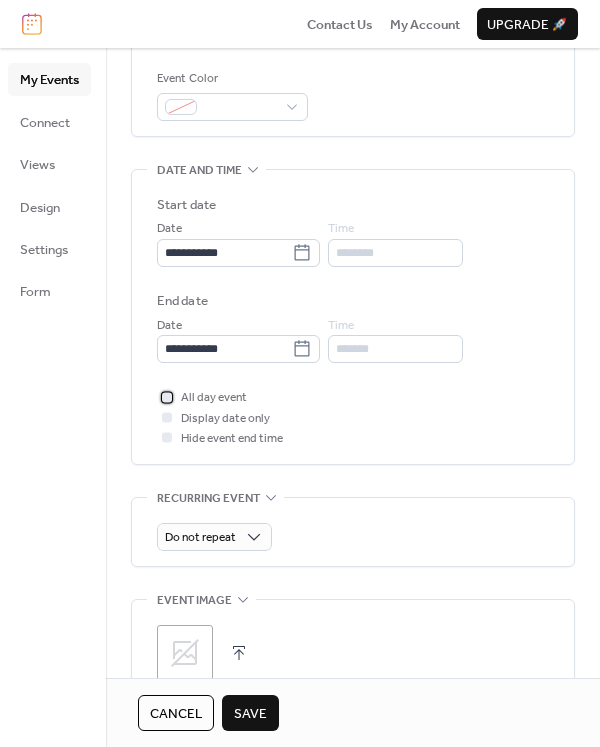 scroll, scrollTop: 772, scrollLeft: 0, axis: vertical 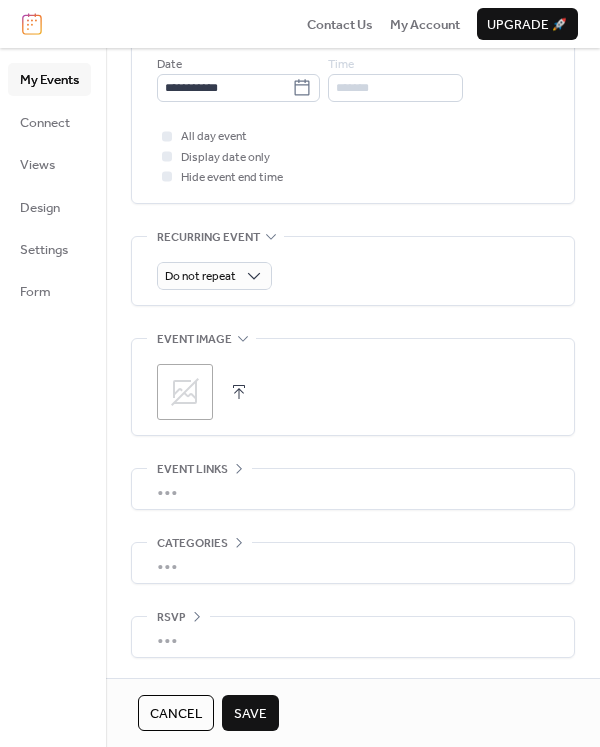 click on "Save" at bounding box center [250, 714] 